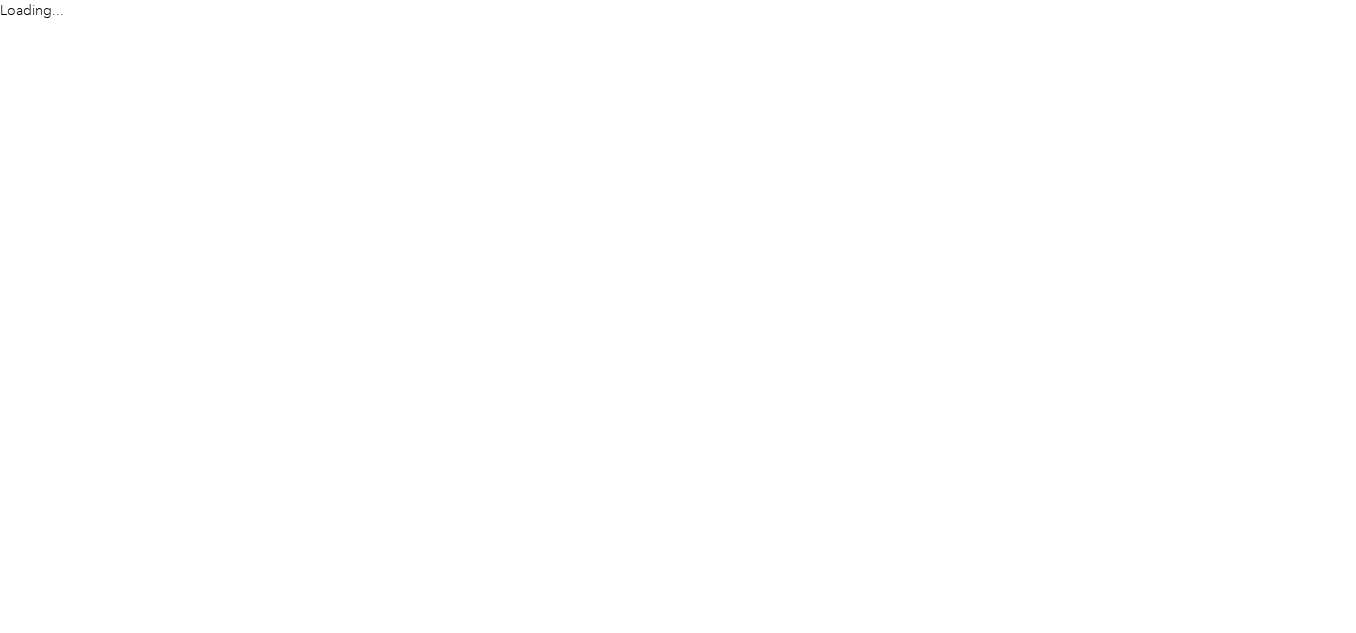 scroll, scrollTop: 0, scrollLeft: 0, axis: both 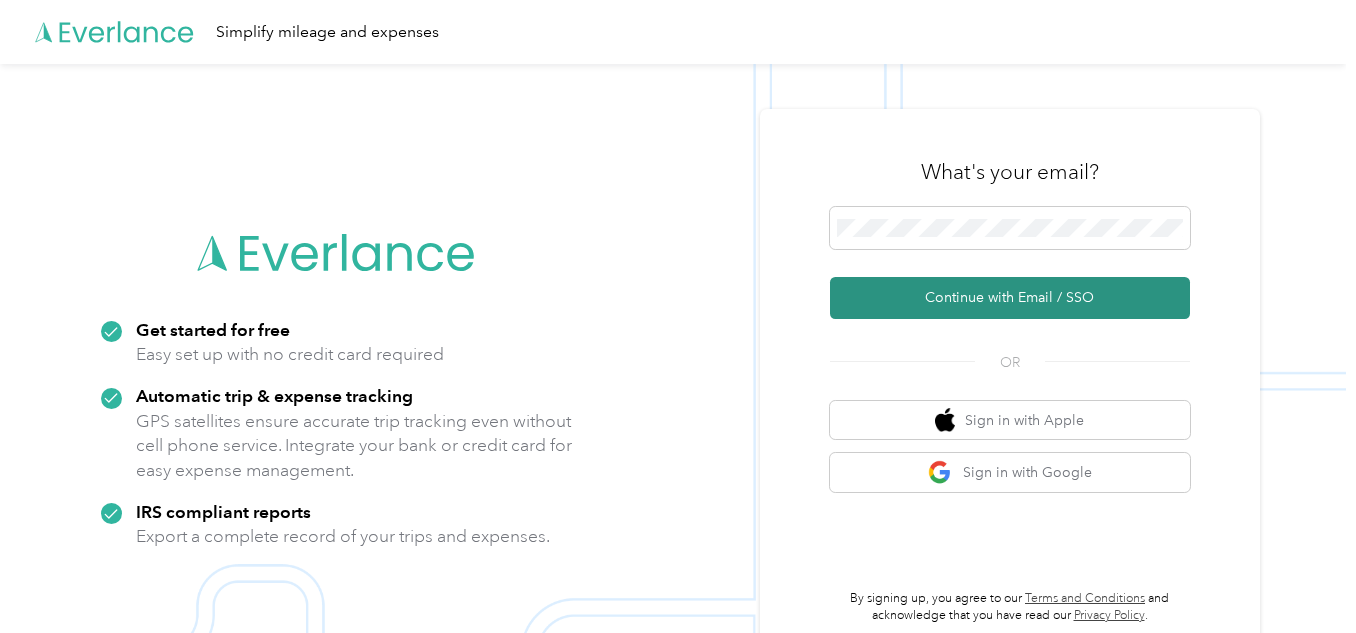 click on "Continue with Email / SSO" at bounding box center (1010, 298) 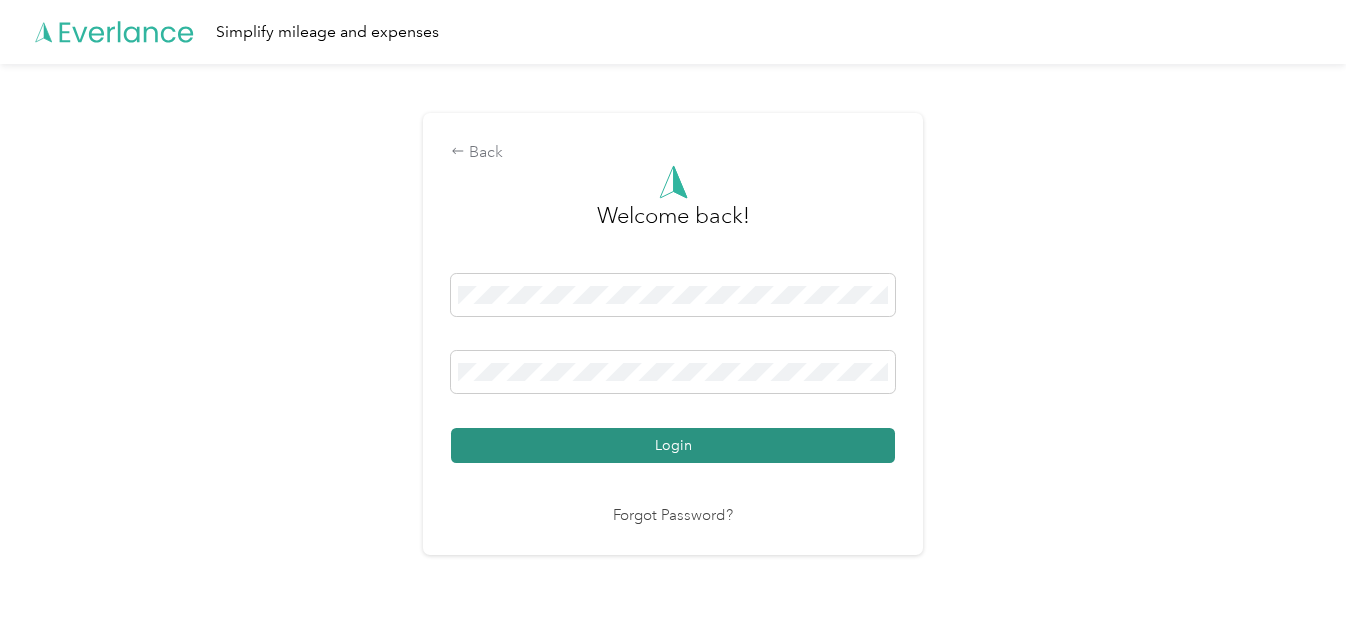 click on "Login" at bounding box center [673, 445] 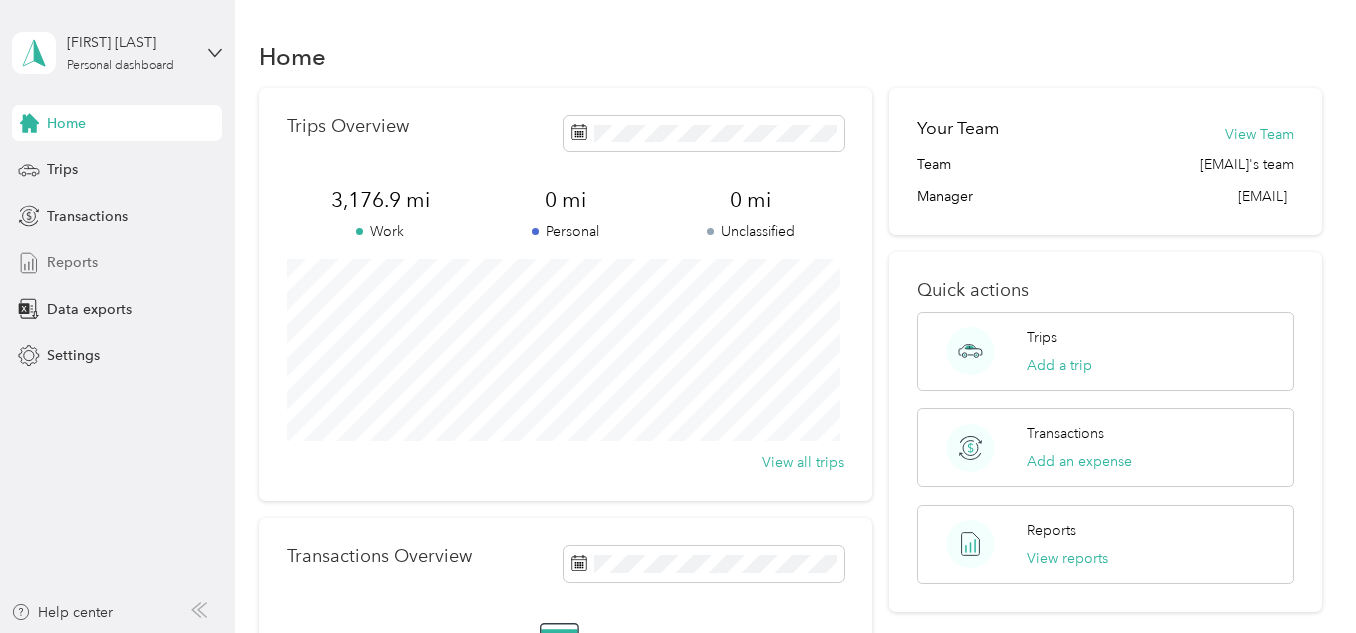 click on "Reports" at bounding box center [72, 262] 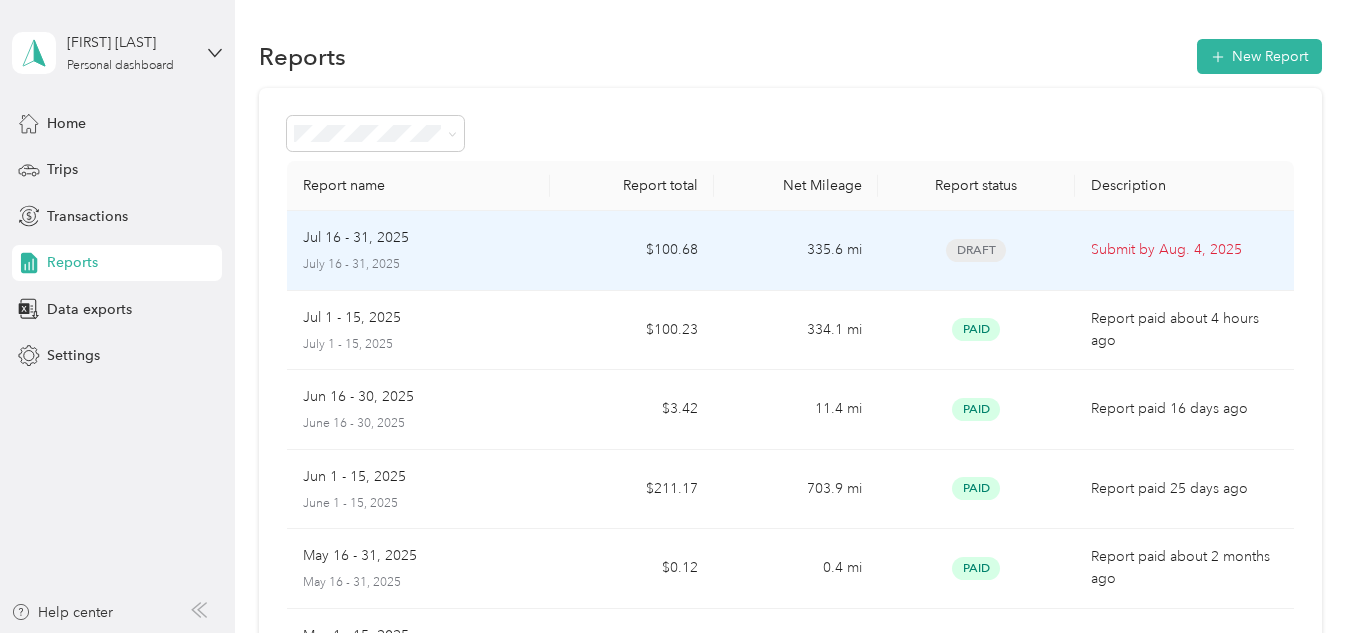 click on "Submit  by   Aug. 4, 2025" at bounding box center [1184, 250] 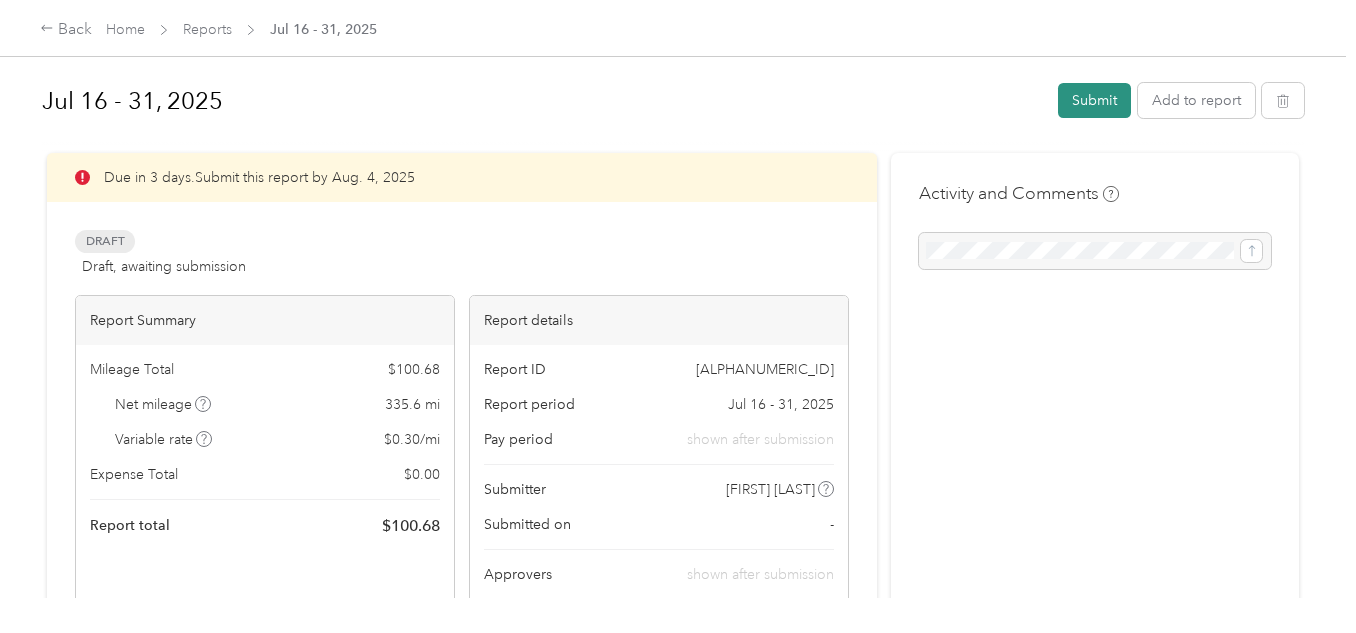 click on "Submit" at bounding box center (1094, 100) 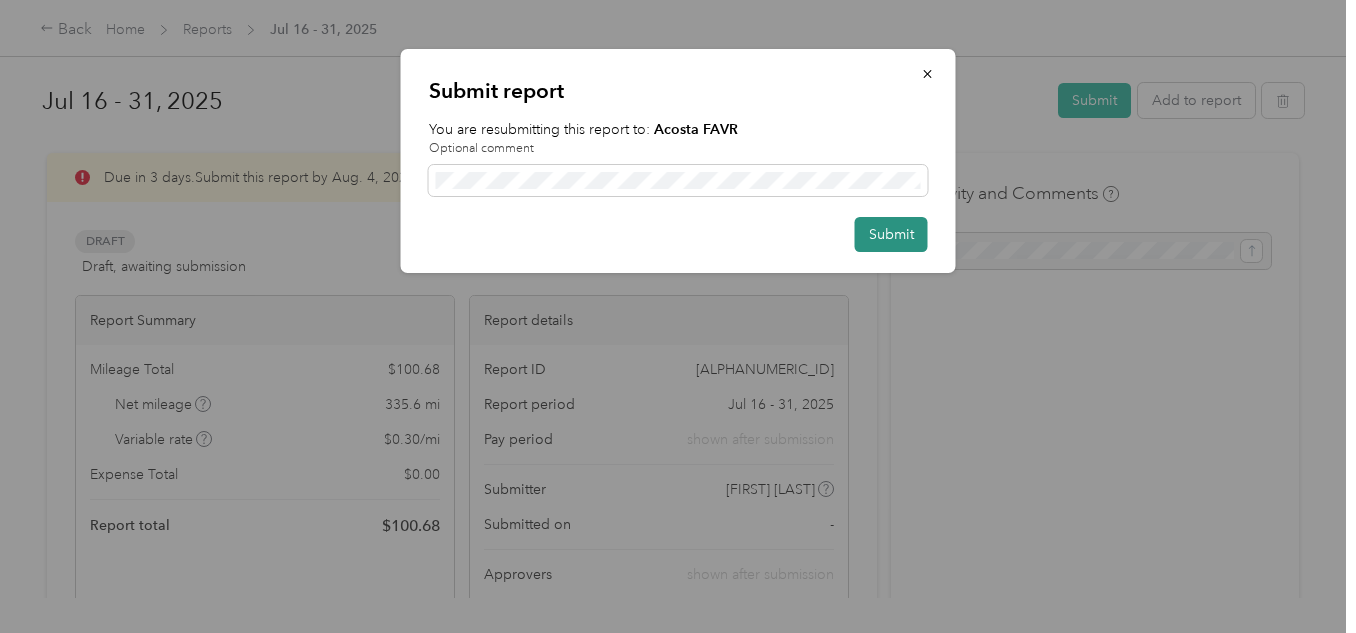 click on "Submit" at bounding box center (891, 234) 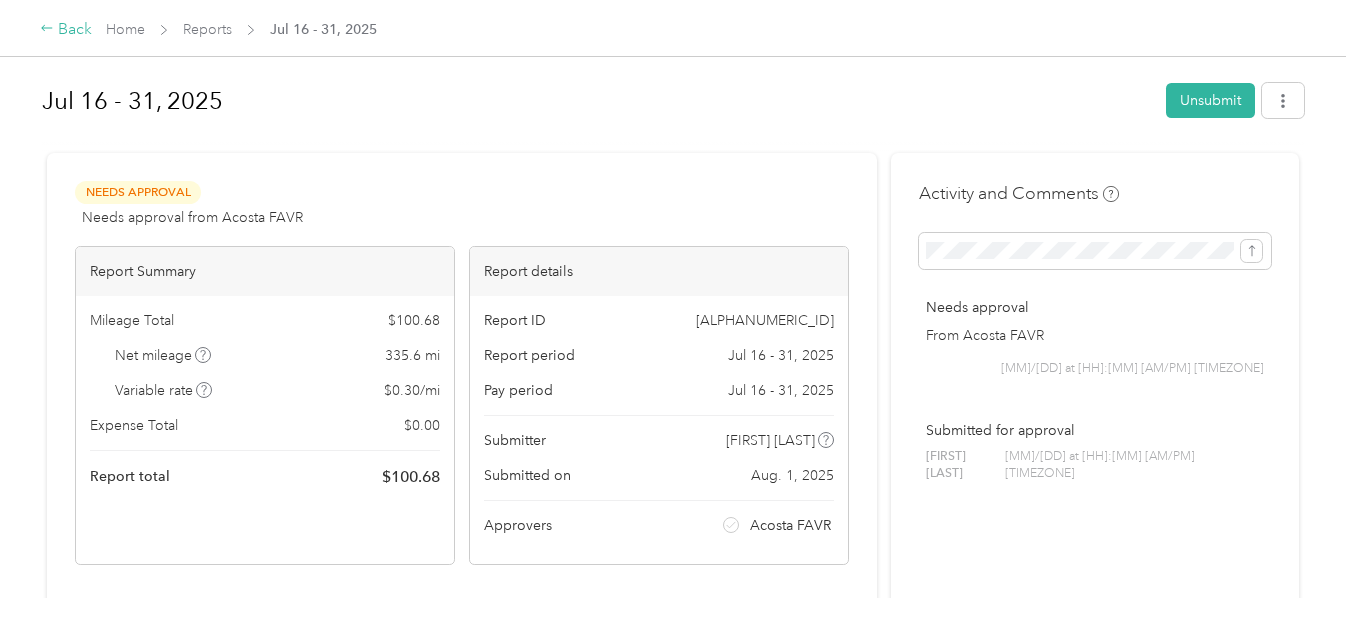 click on "Back" at bounding box center (66, 30) 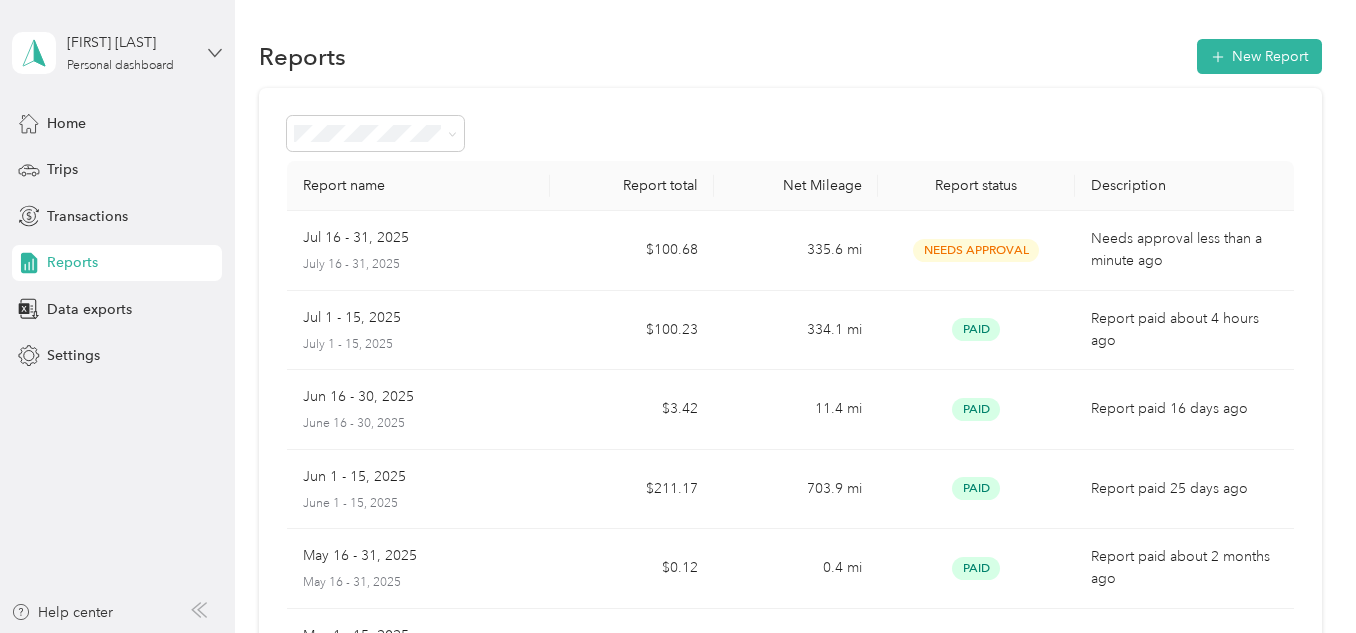 click 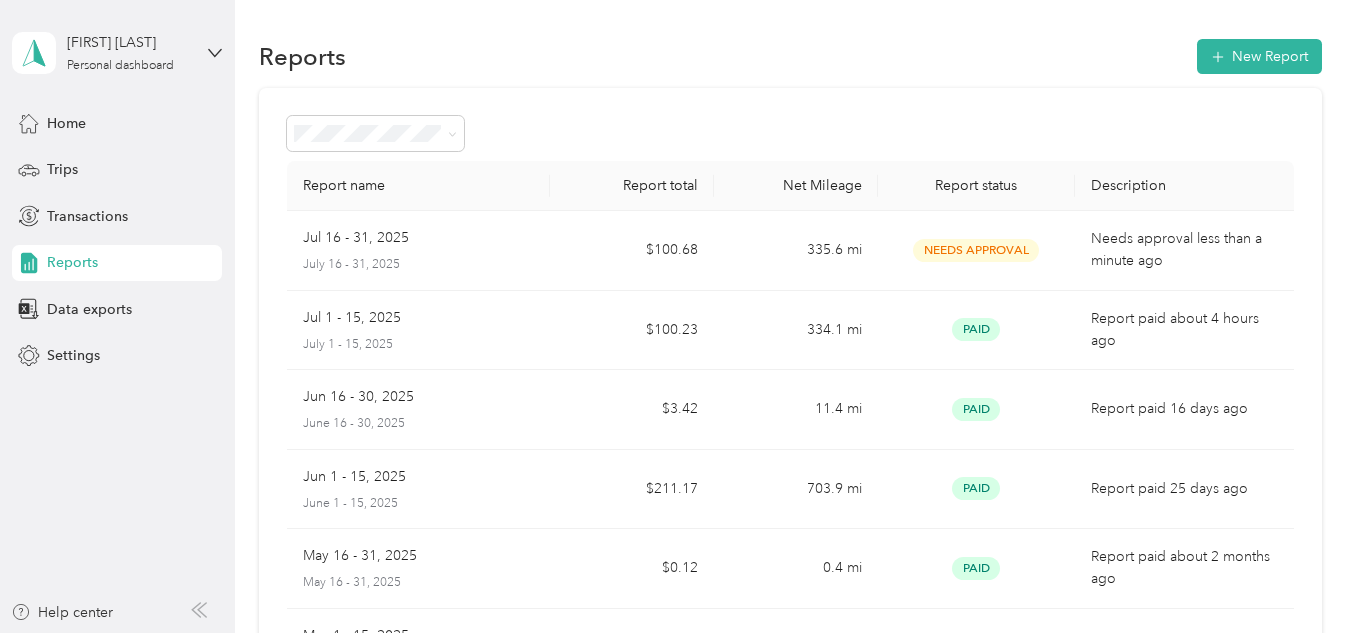 click on "Log out" at bounding box center (165, 164) 